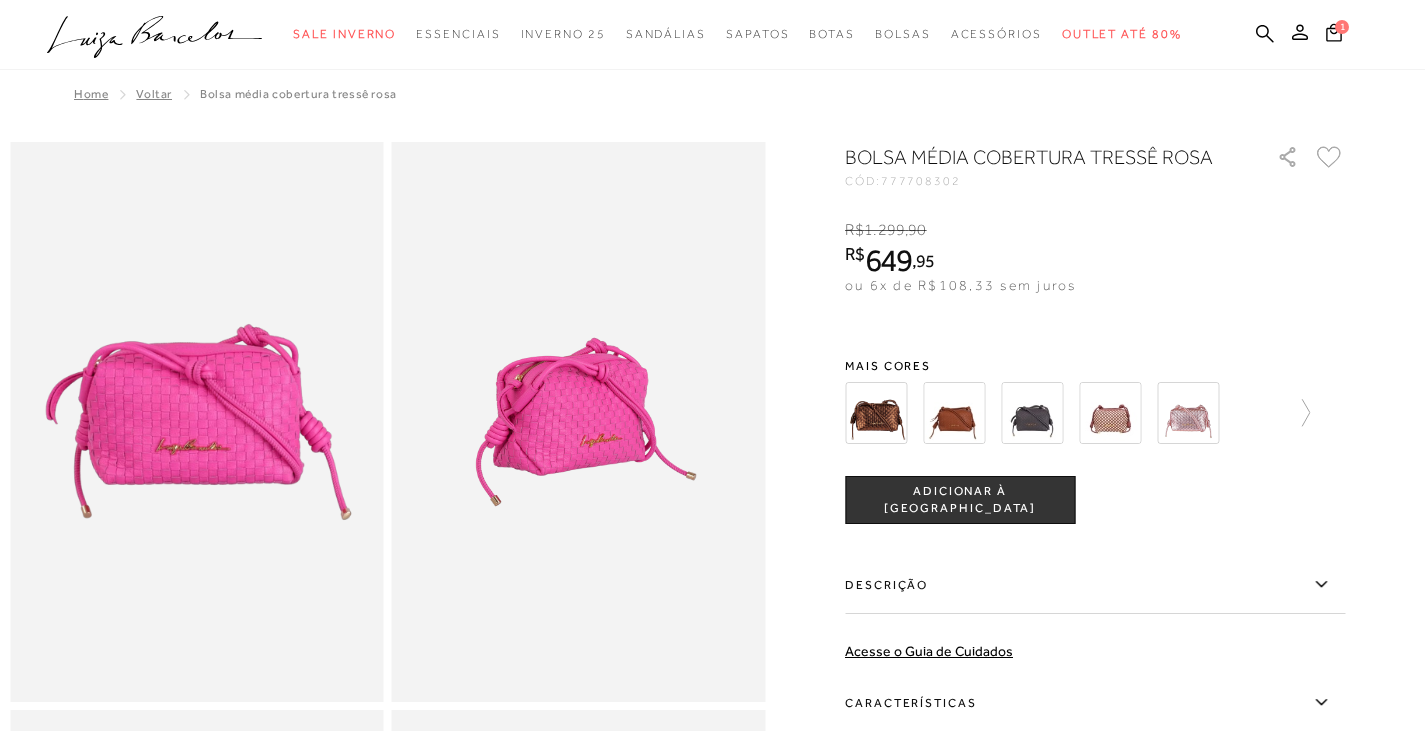 scroll, scrollTop: 0, scrollLeft: 0, axis: both 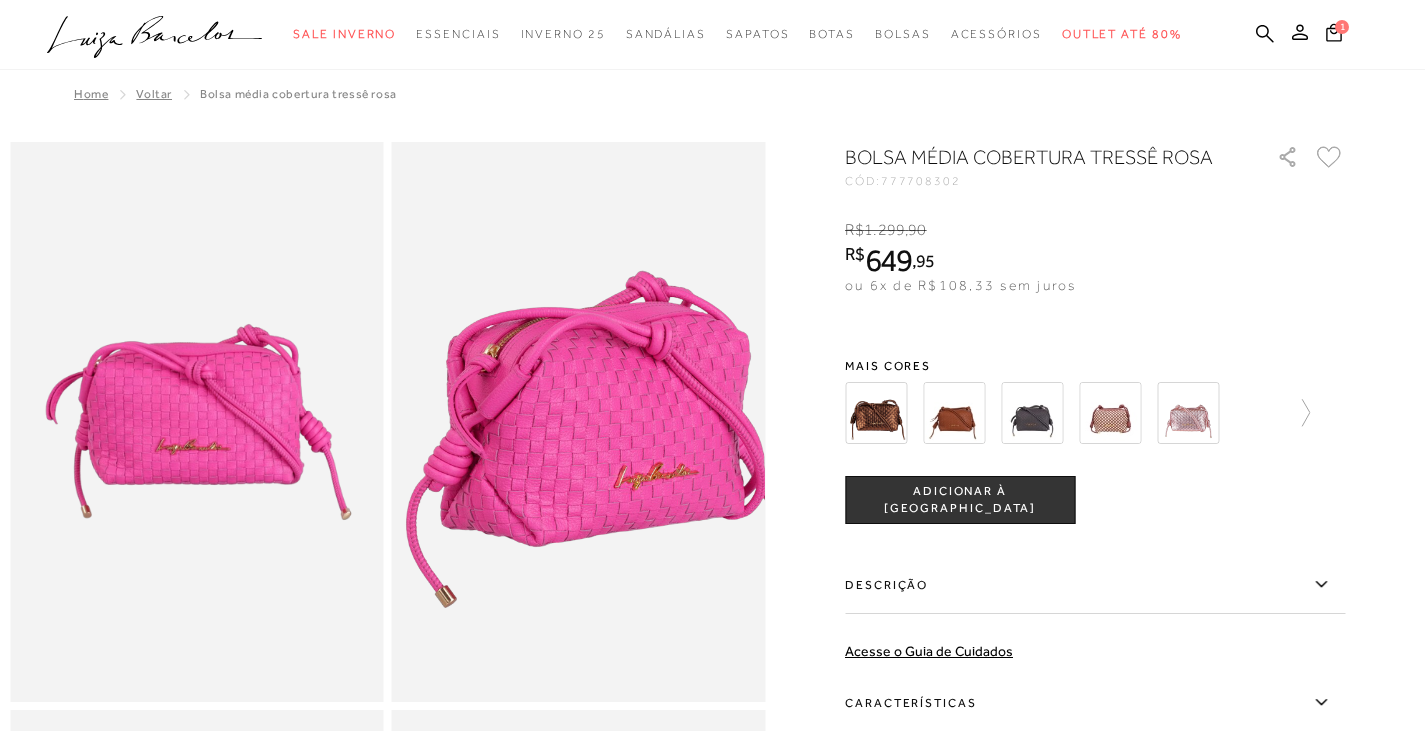 click at bounding box center [610, 439] 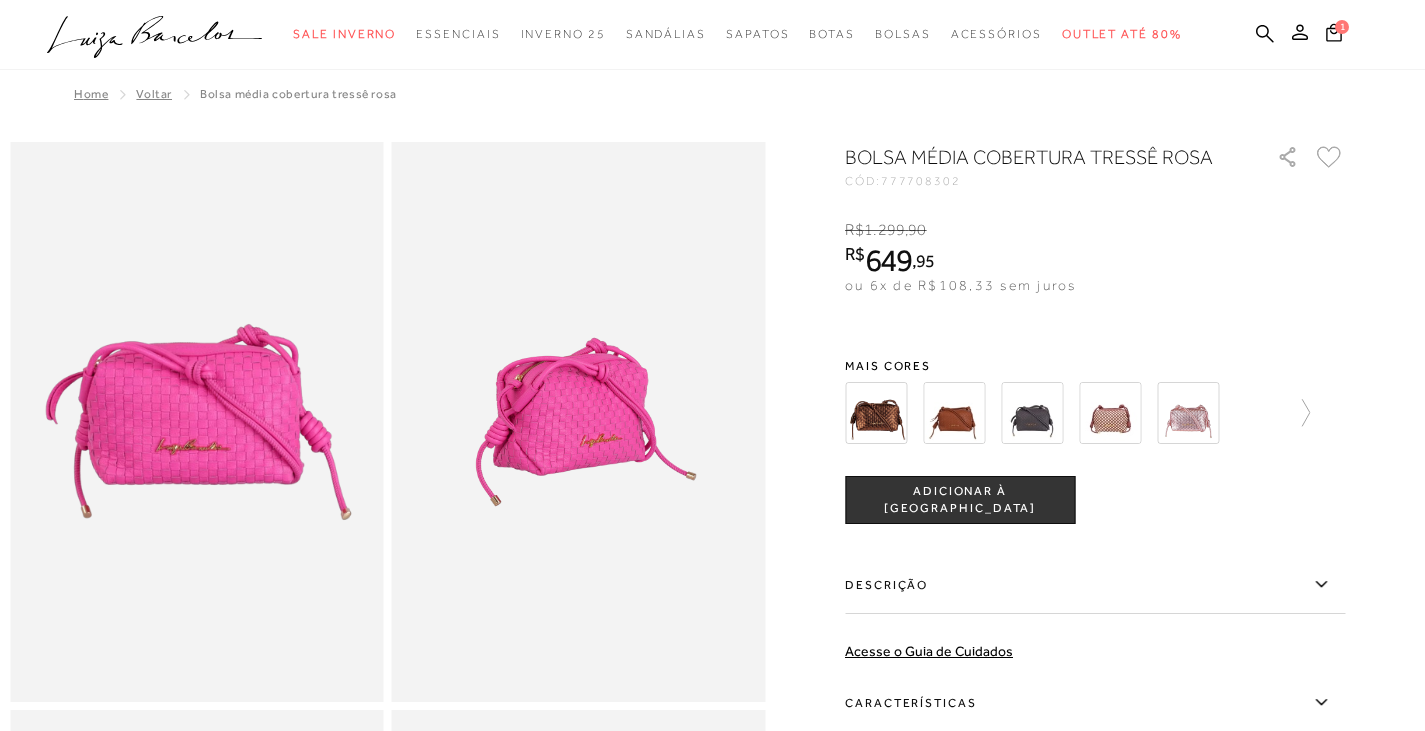 click at bounding box center [197, 422] 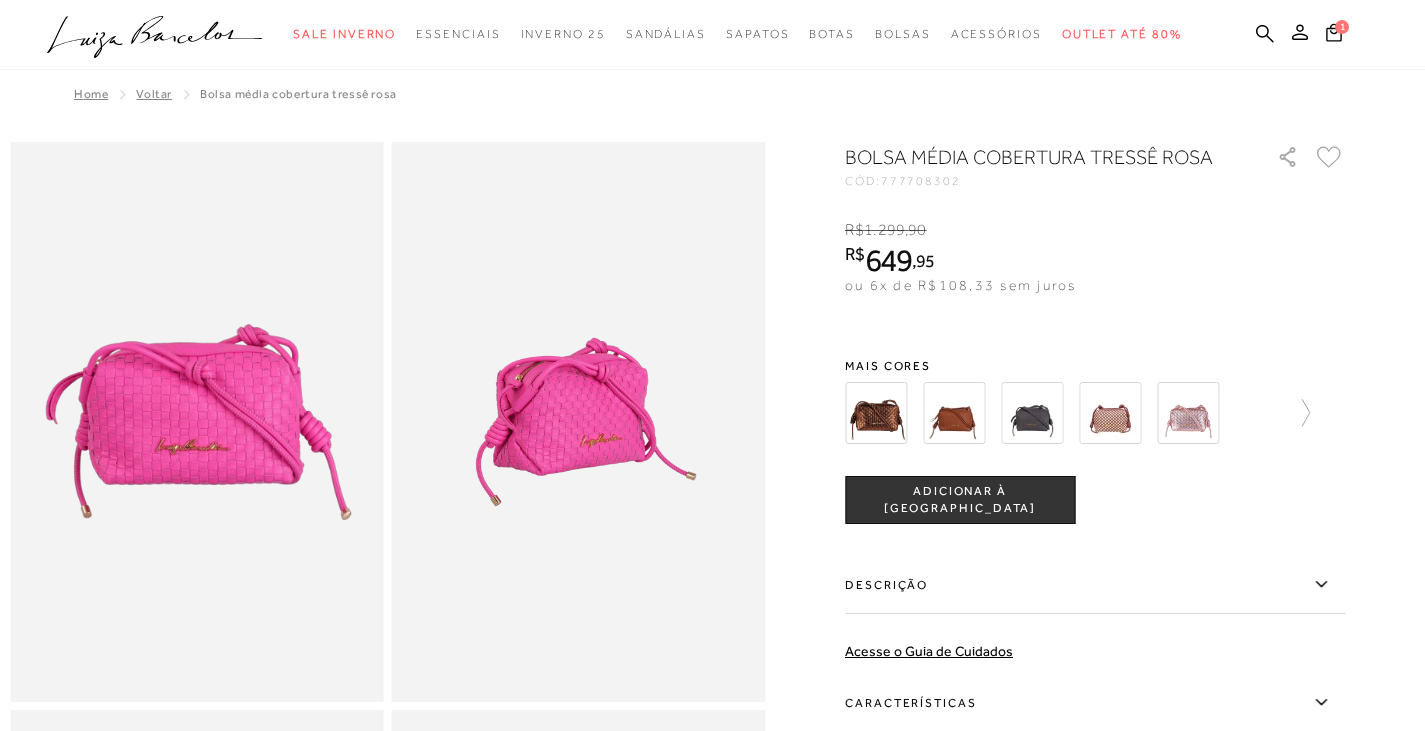 click at bounding box center (579, 422) 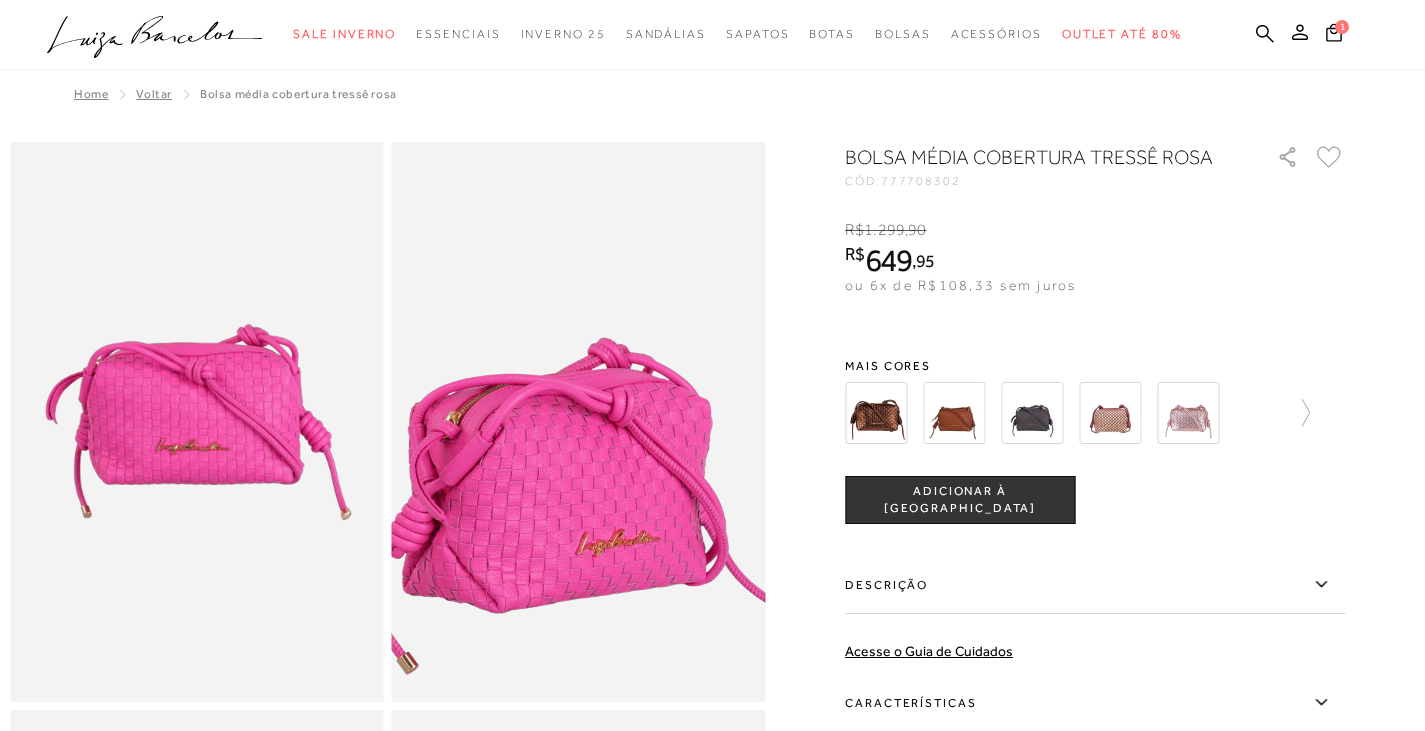 scroll, scrollTop: 100, scrollLeft: 0, axis: vertical 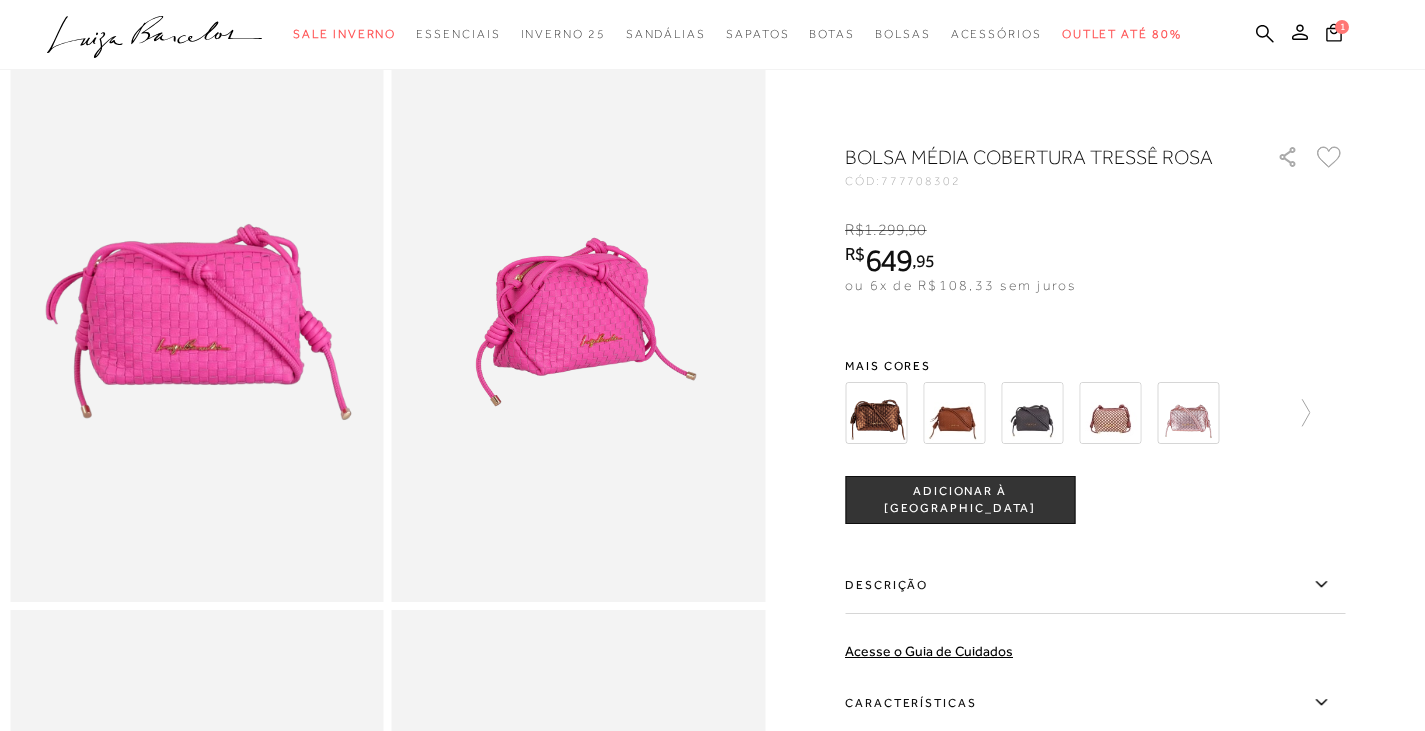 click at bounding box center [876, 413] 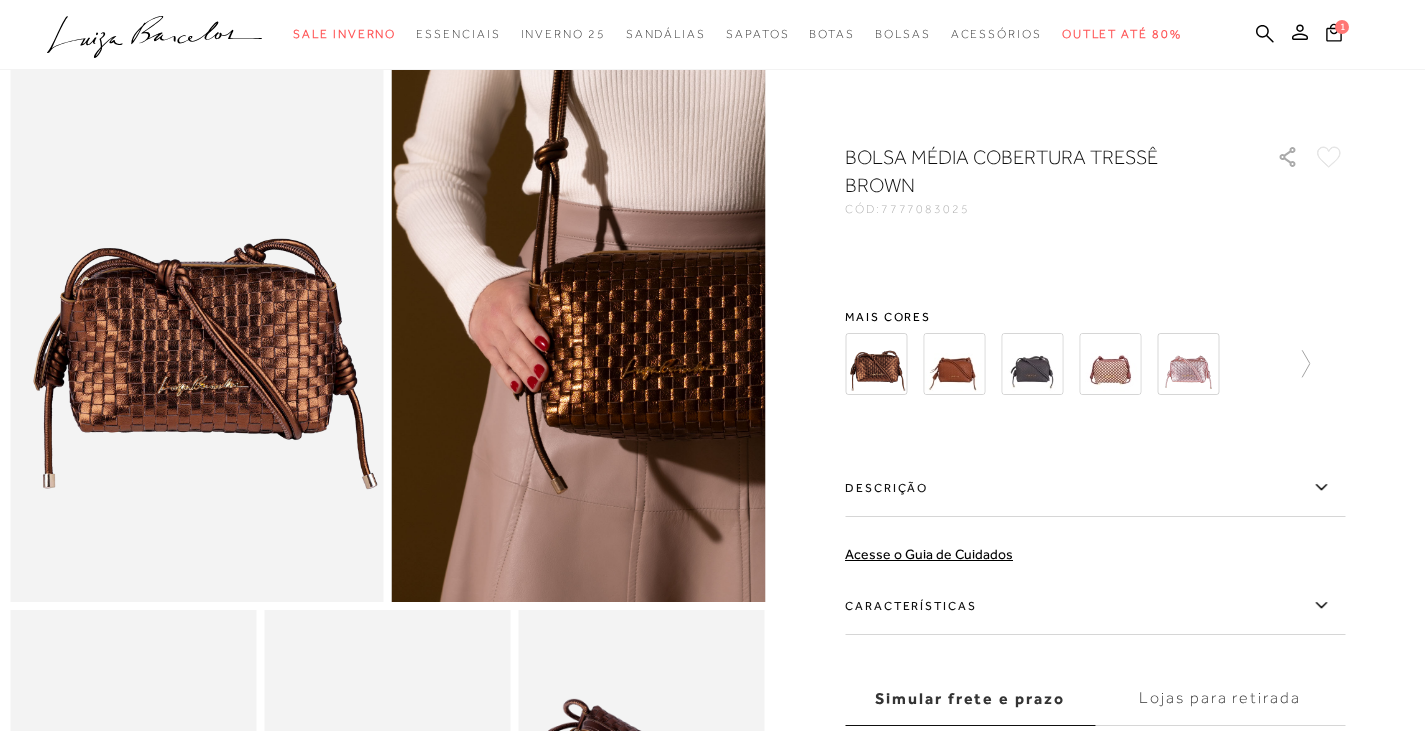 scroll, scrollTop: 0, scrollLeft: 0, axis: both 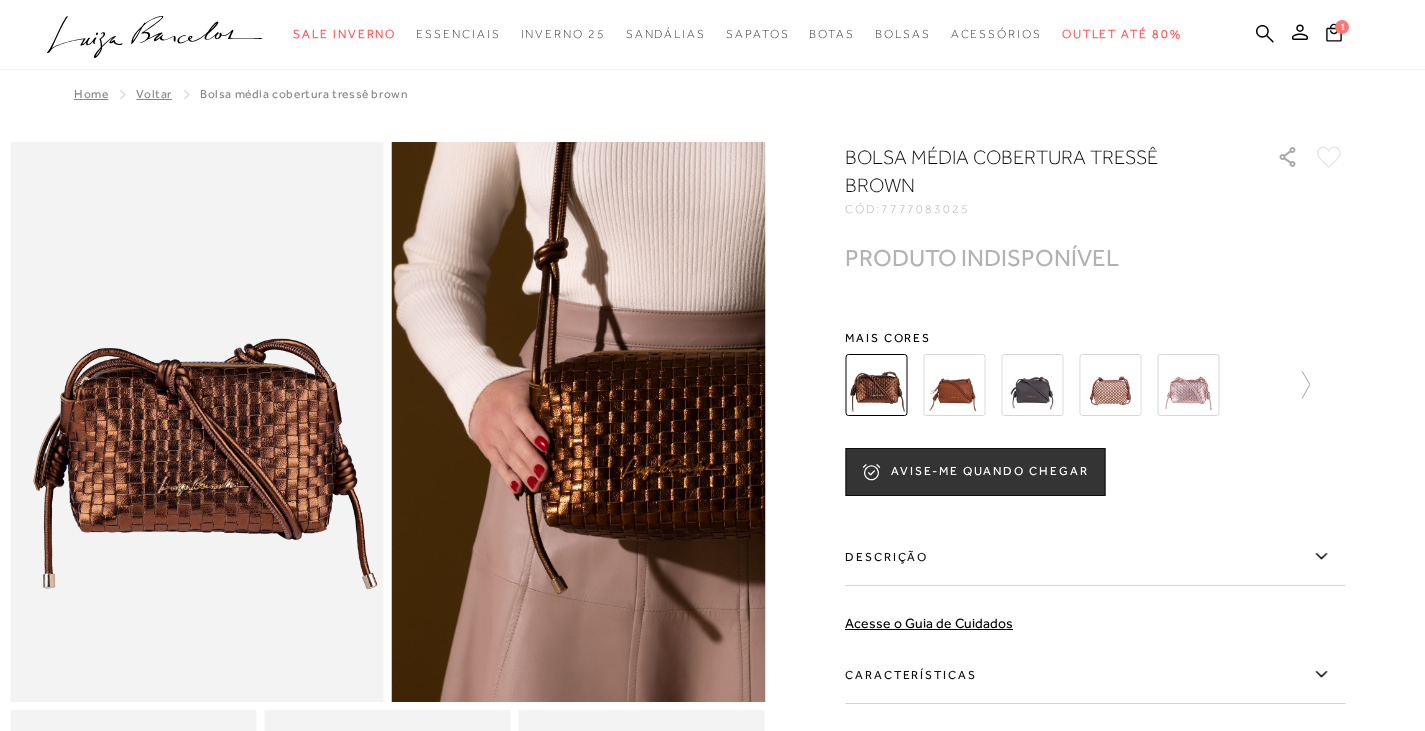 click at bounding box center [954, 385] 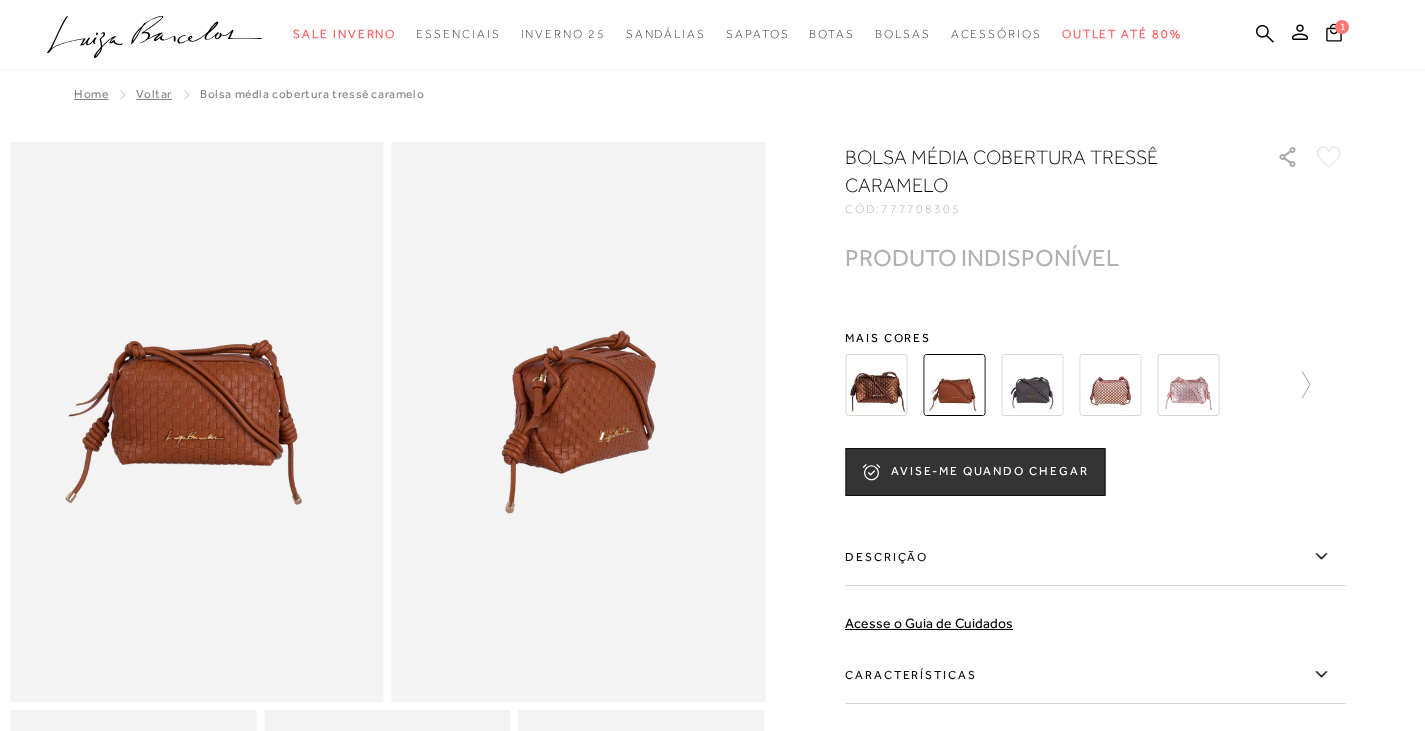 scroll, scrollTop: 0, scrollLeft: 0, axis: both 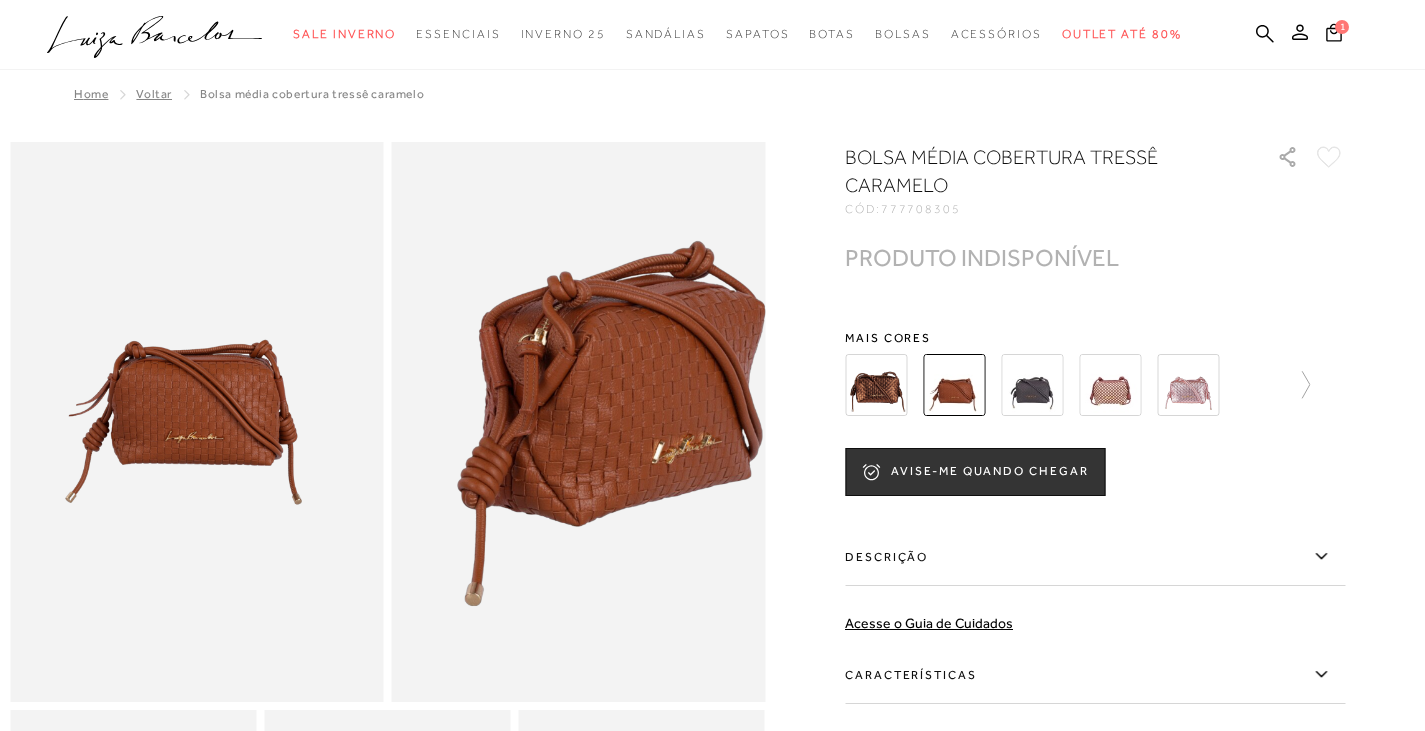 click at bounding box center [610, 424] 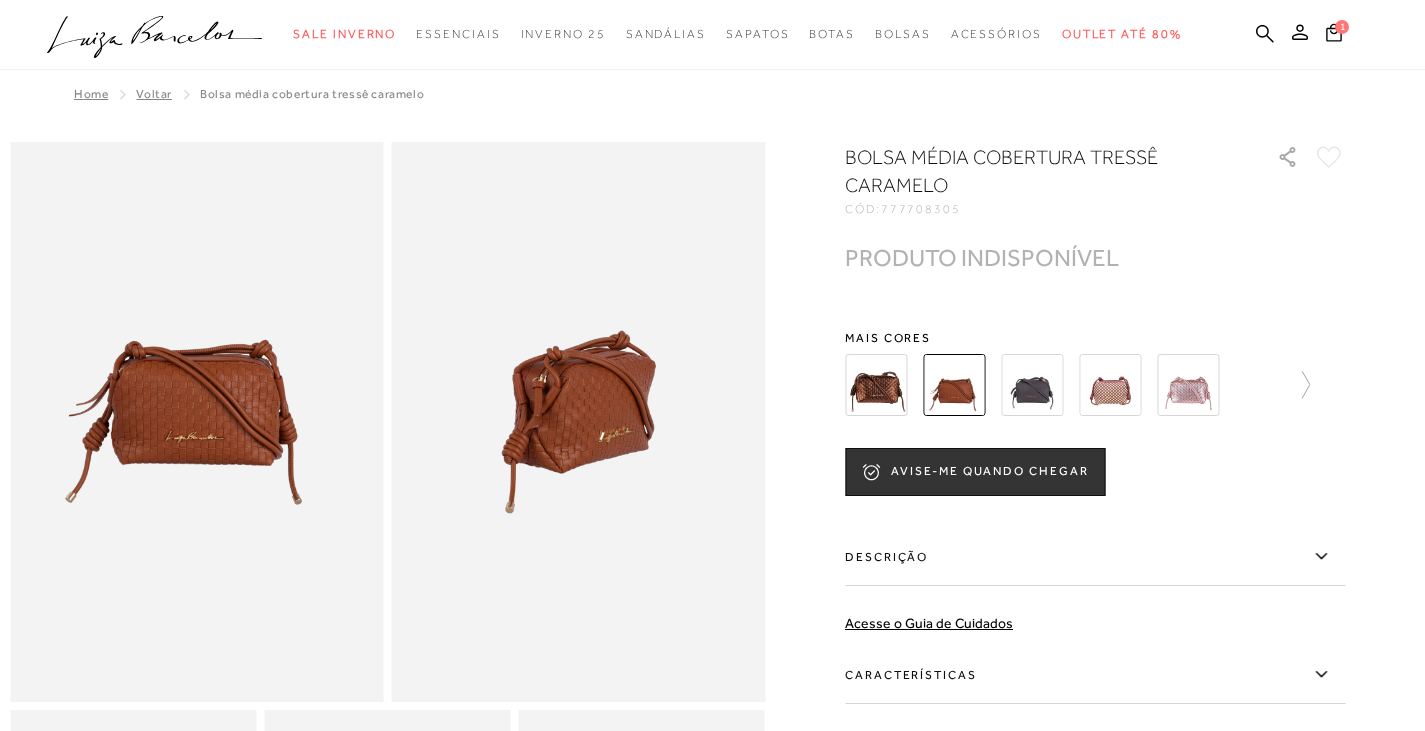 click at bounding box center [1032, 385] 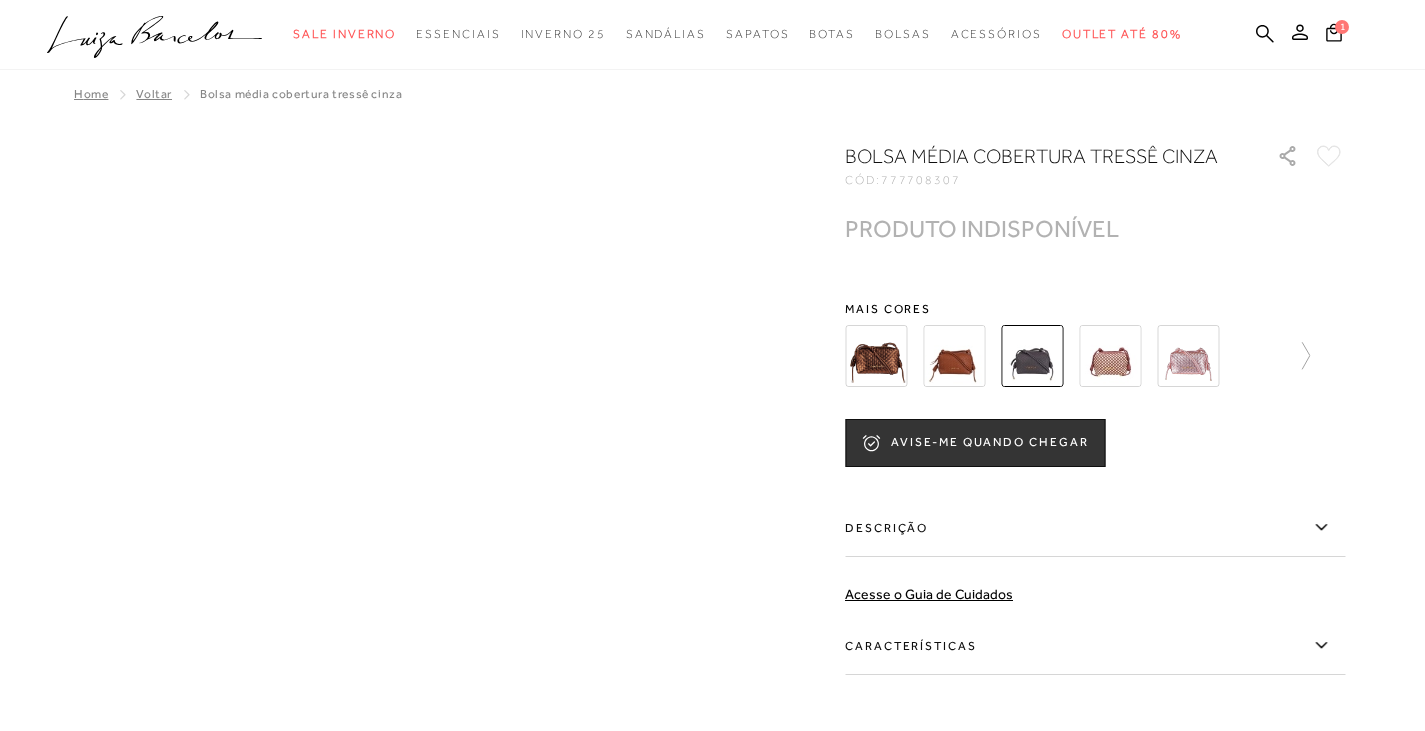 scroll, scrollTop: 0, scrollLeft: 0, axis: both 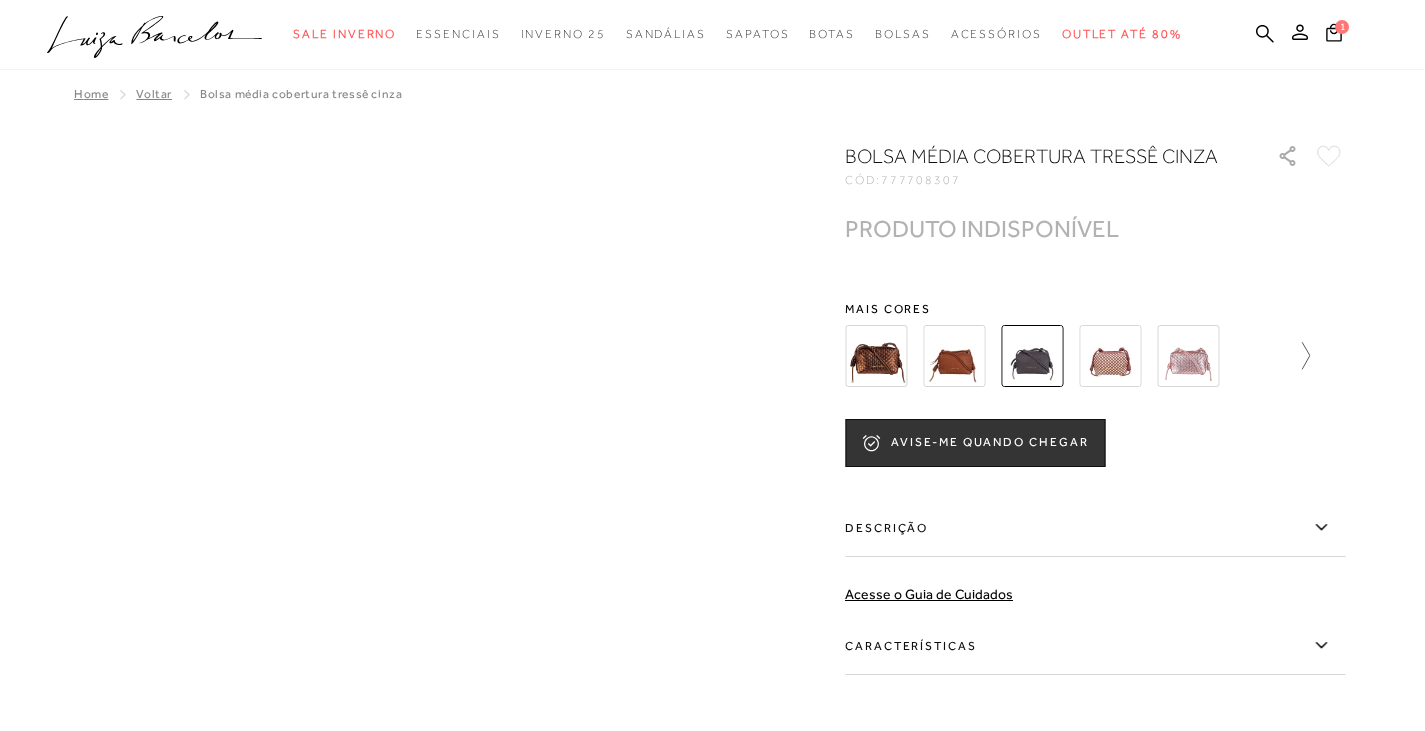 click 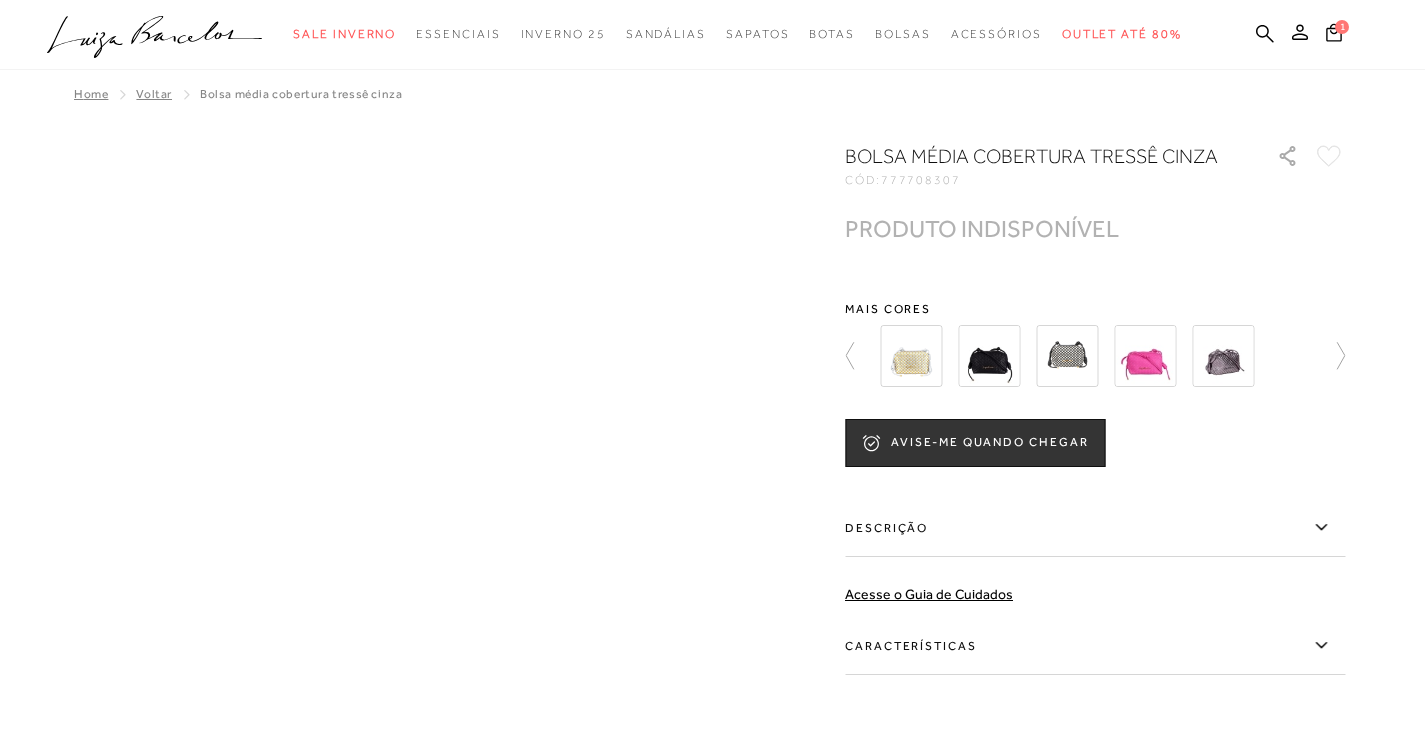 click at bounding box center [989, 356] 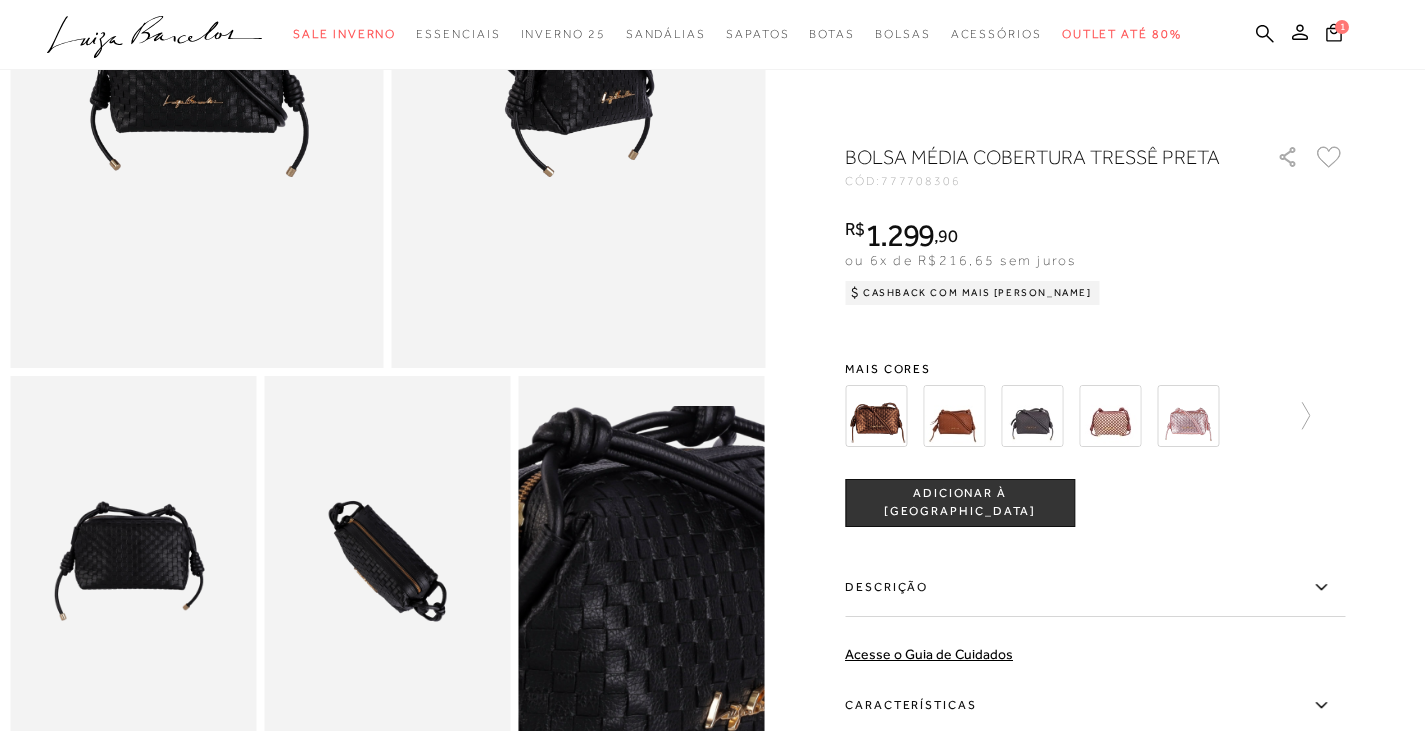 scroll, scrollTop: 400, scrollLeft: 0, axis: vertical 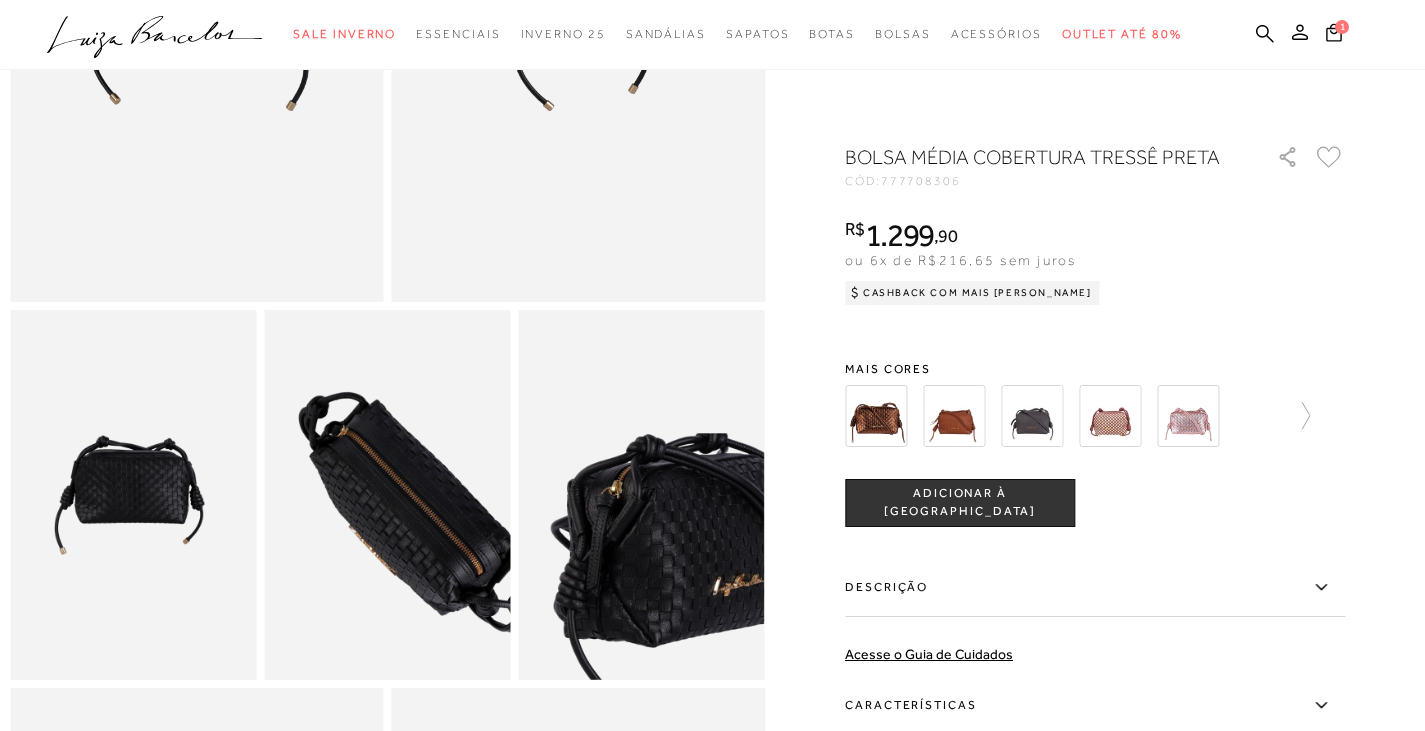 click at bounding box center [416, 512] 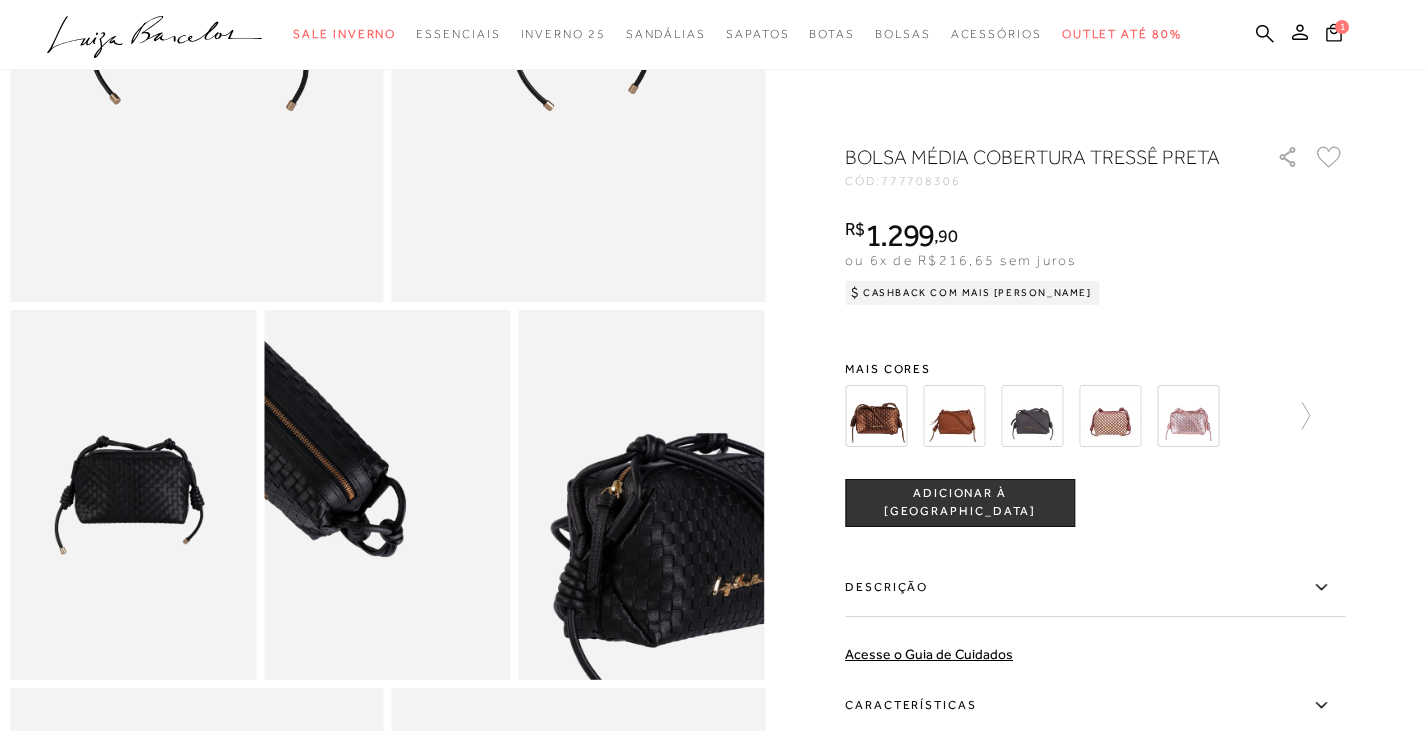 click at bounding box center [288, 437] 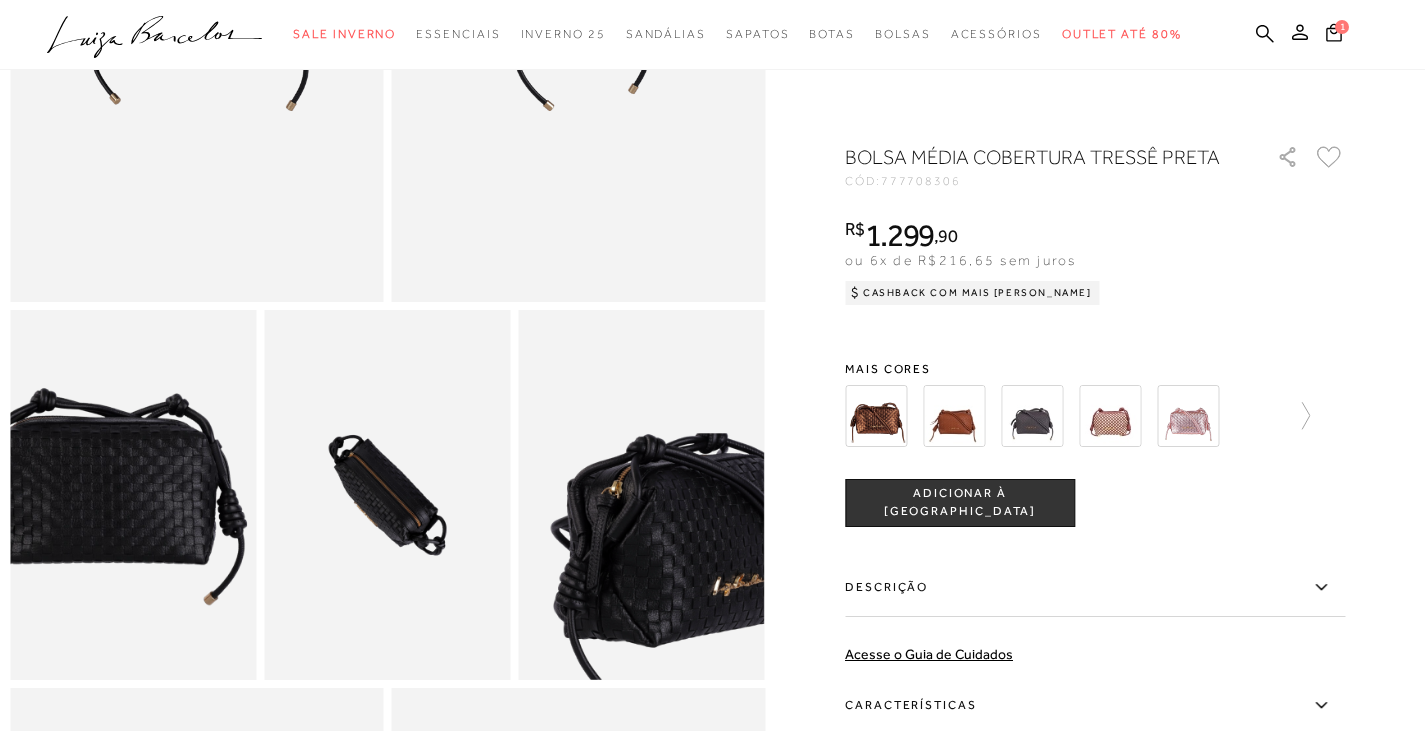 click at bounding box center (105, 507) 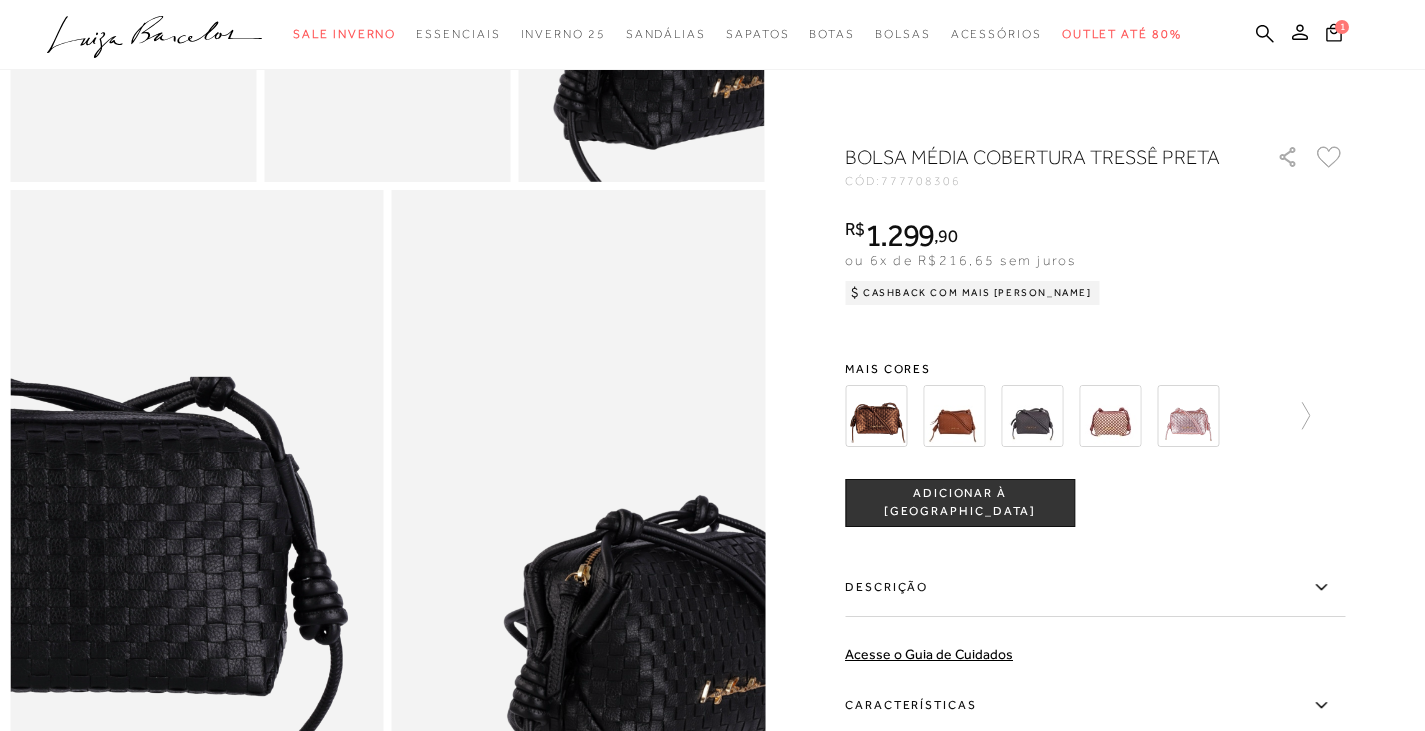 scroll, scrollTop: 900, scrollLeft: 0, axis: vertical 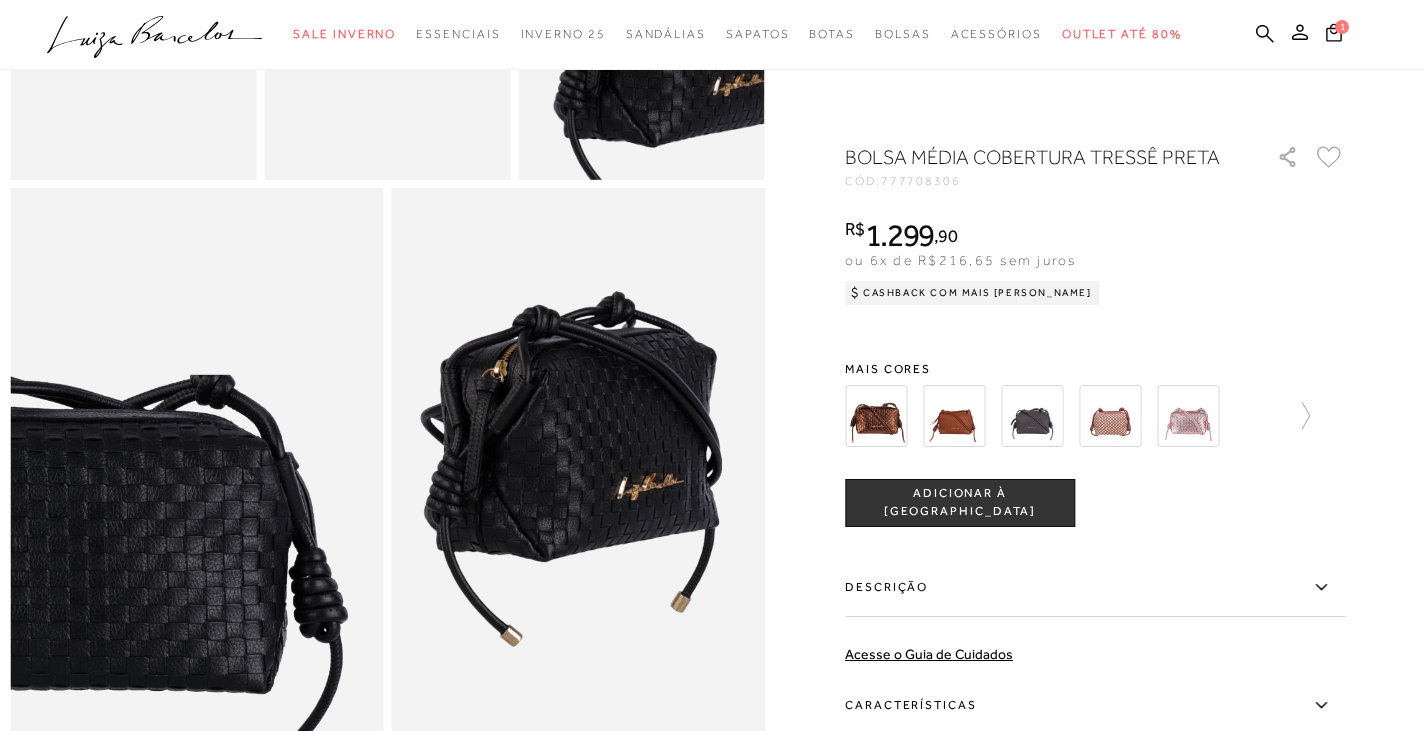 click at bounding box center [570, 469] 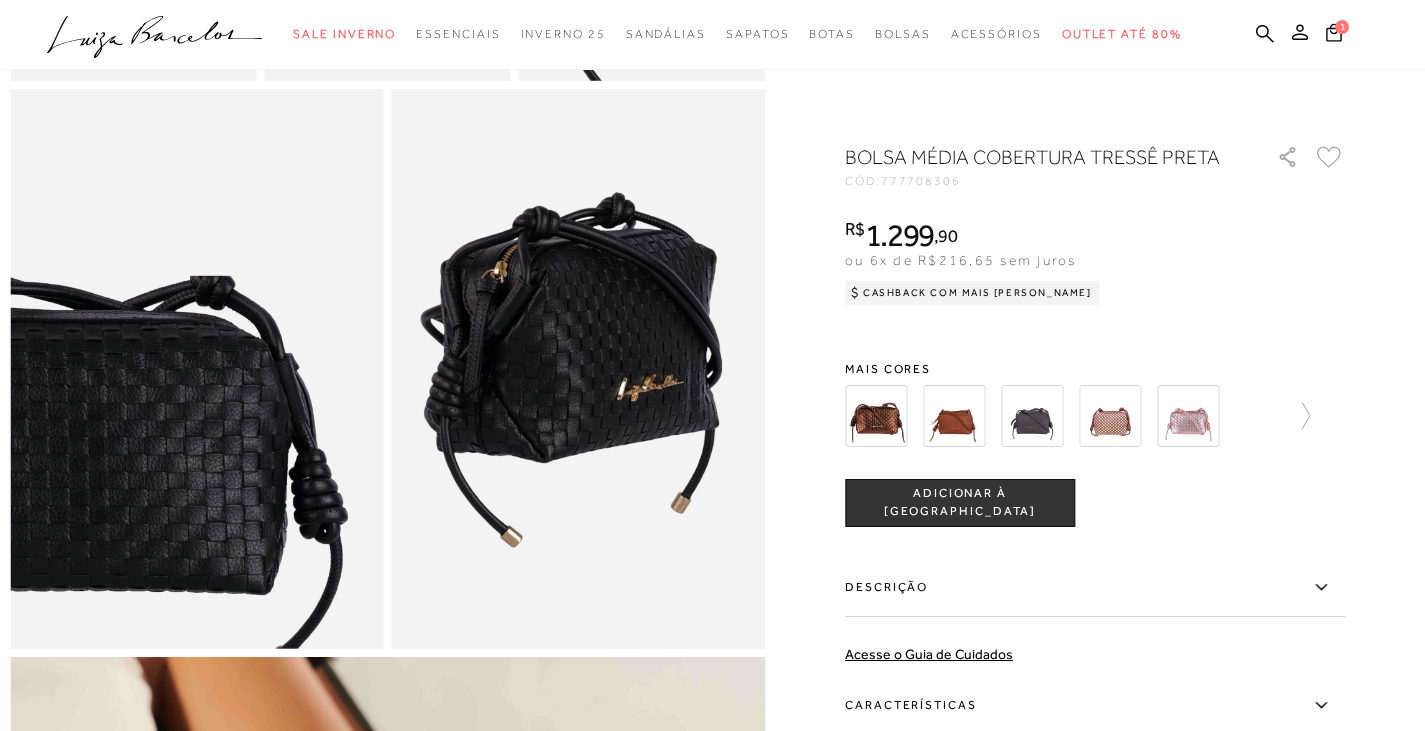scroll, scrollTop: 1000, scrollLeft: 0, axis: vertical 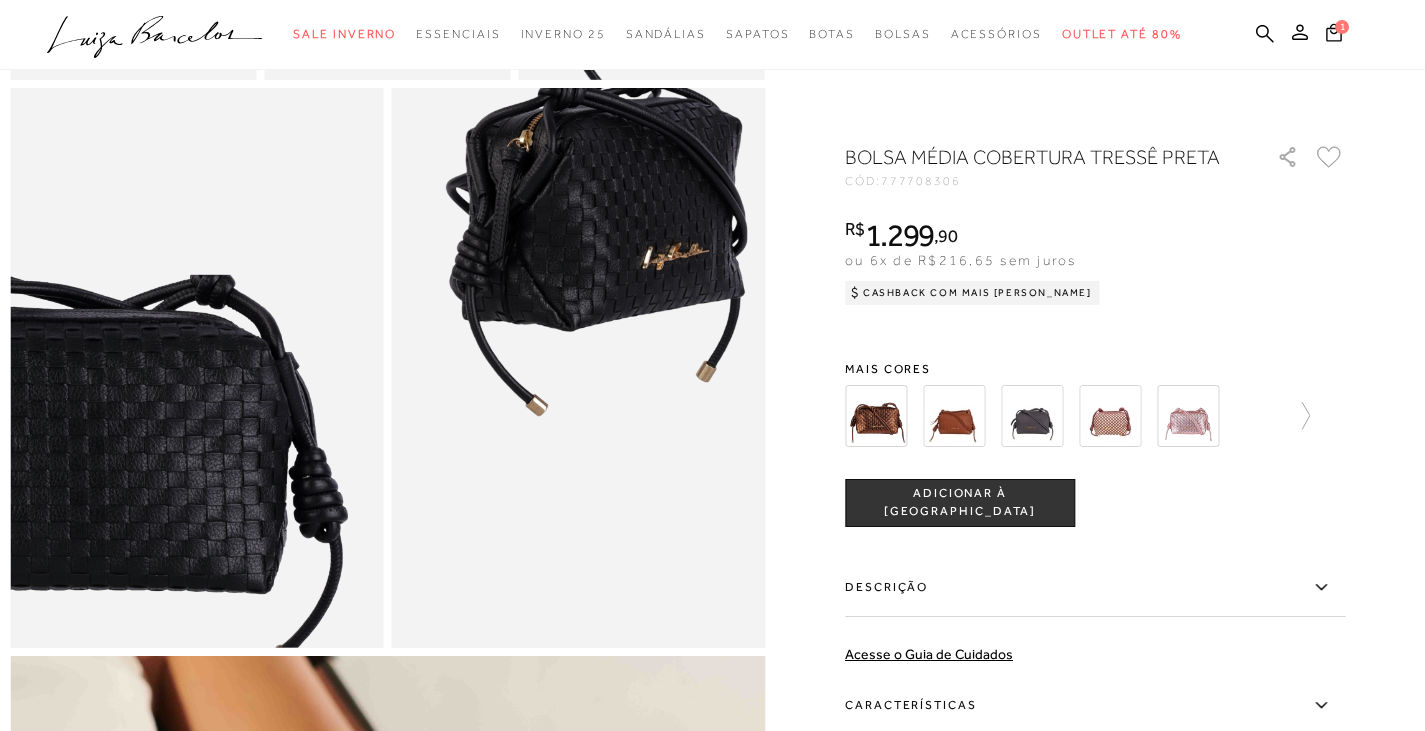 drag, startPoint x: 590, startPoint y: 491, endPoint x: 564, endPoint y: 524, distance: 42.0119 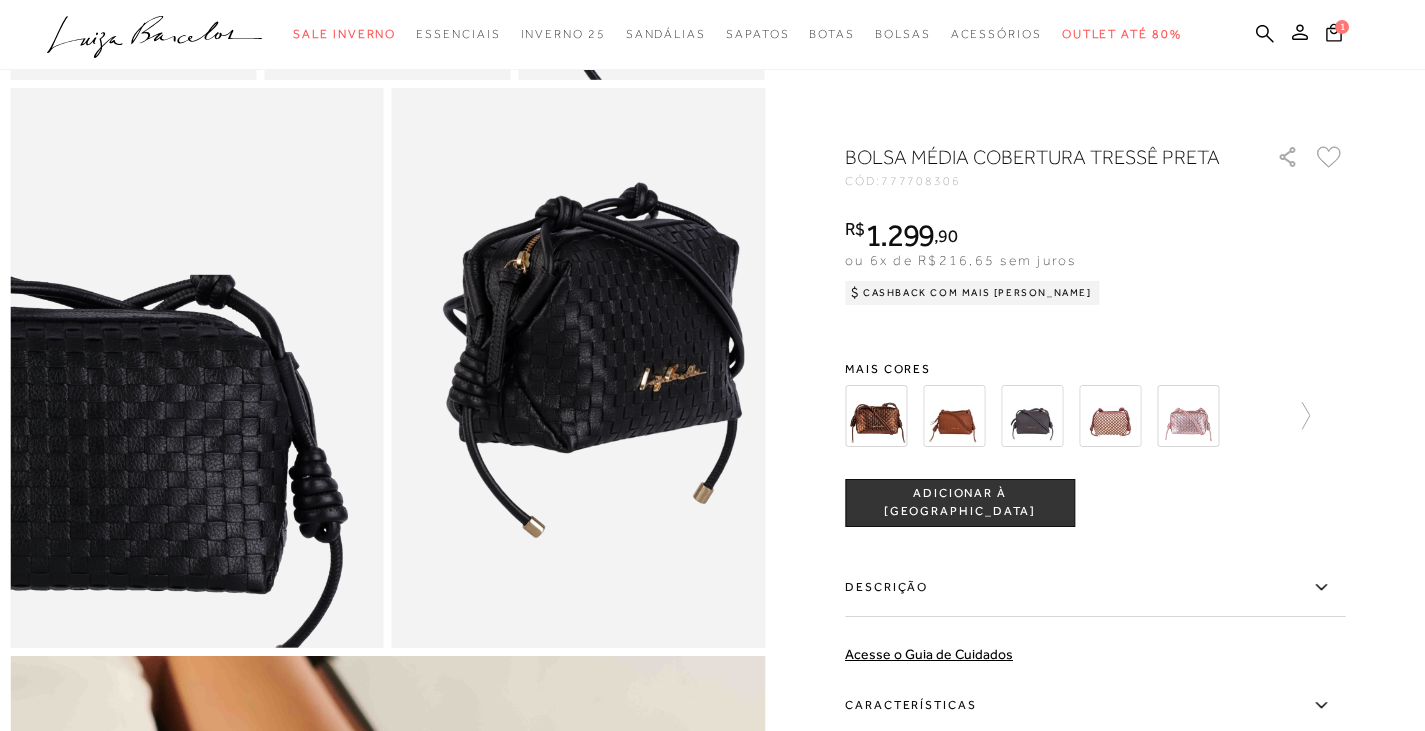 click at bounding box center [592, 360] 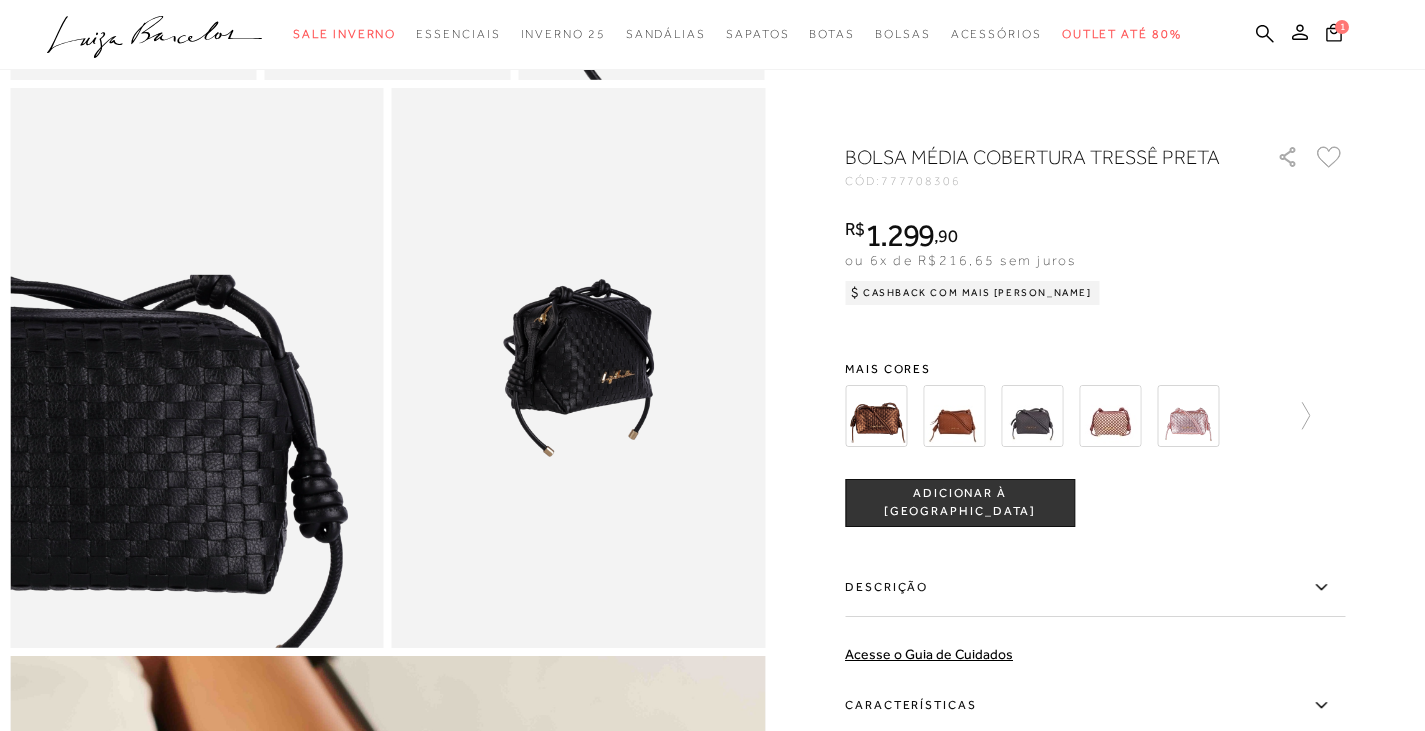click at bounding box center (579, 368) 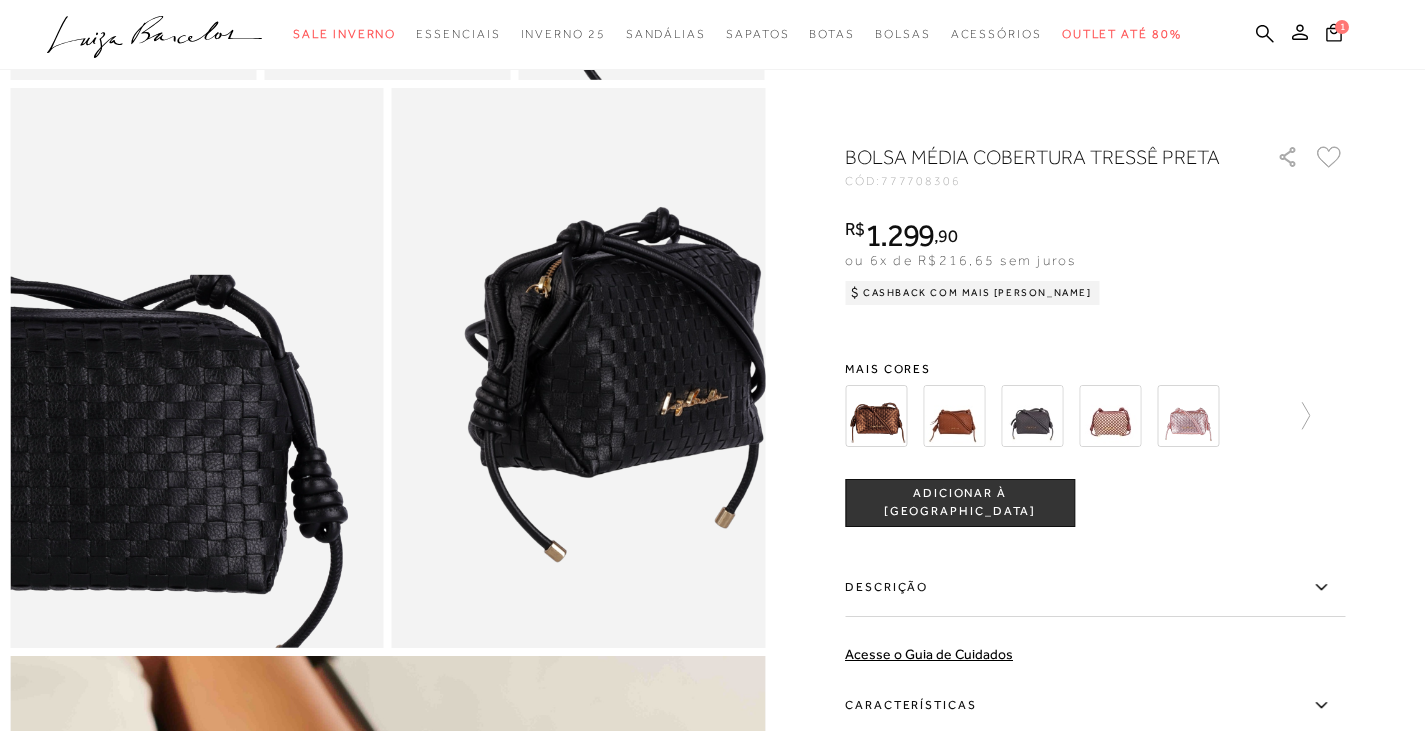 click at bounding box center (614, 385) 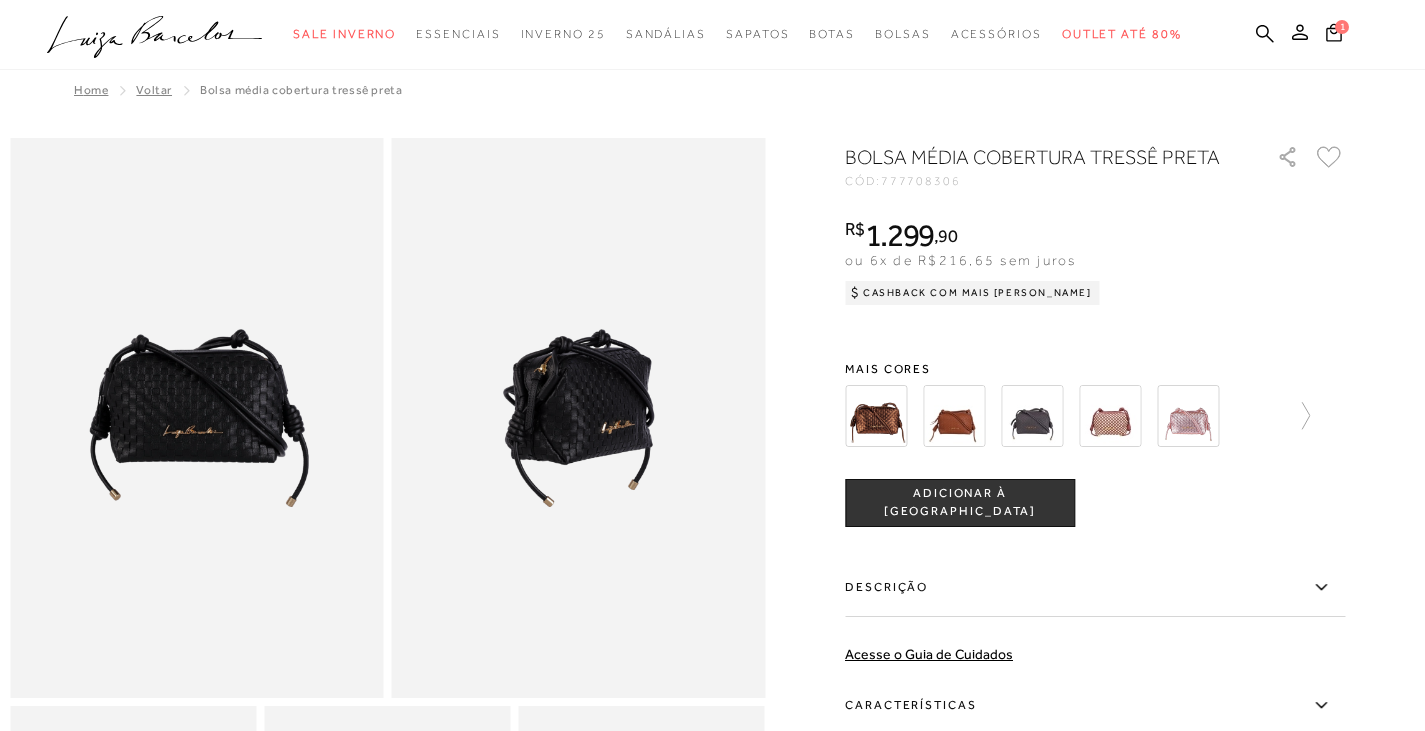 scroll, scrollTop: 0, scrollLeft: 0, axis: both 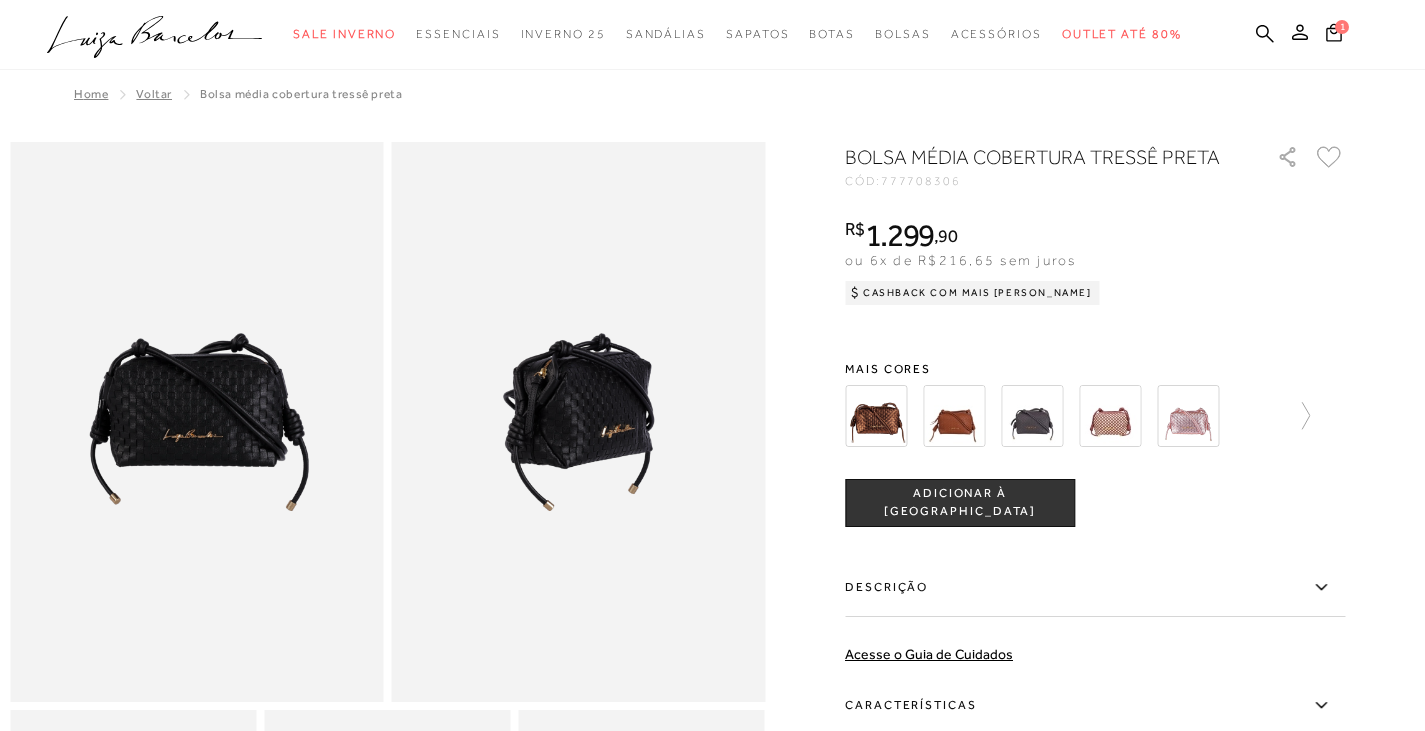 click at bounding box center (954, 416) 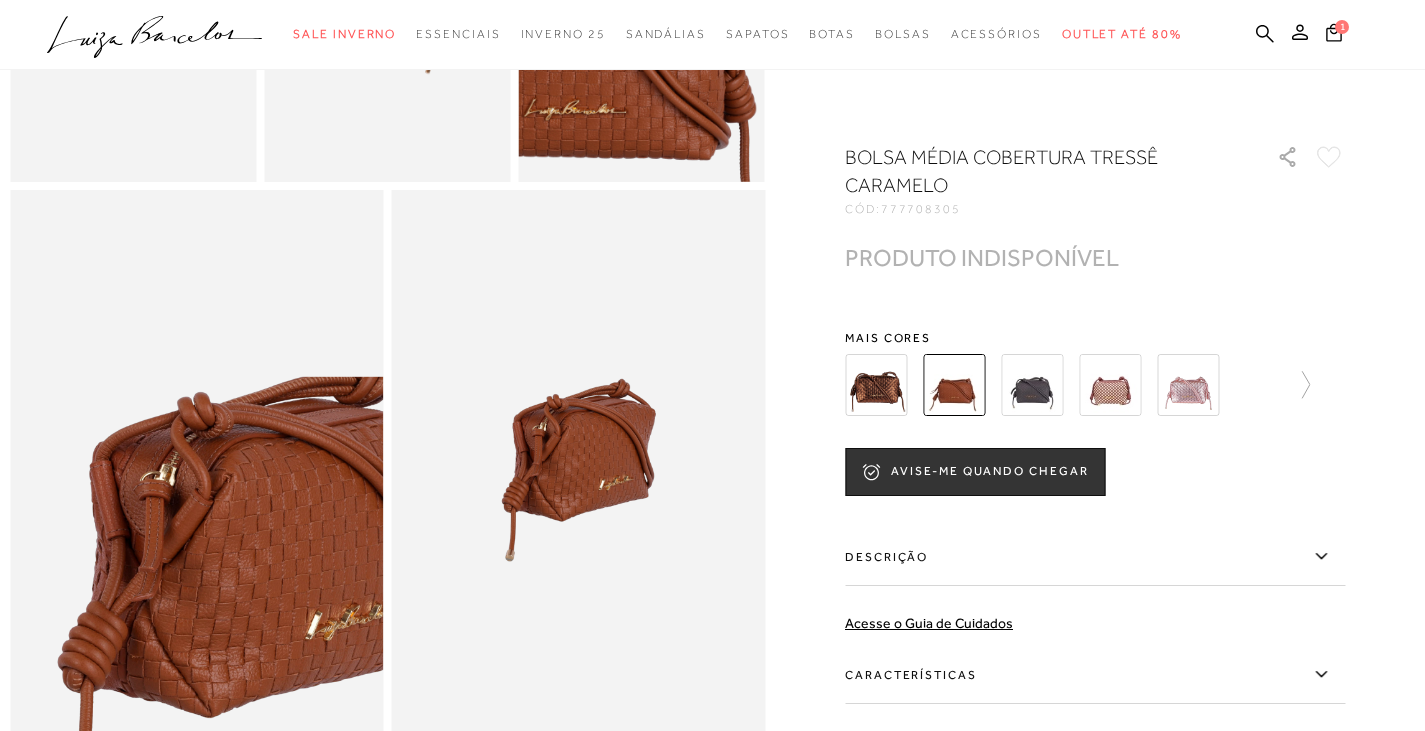 scroll, scrollTop: 900, scrollLeft: 0, axis: vertical 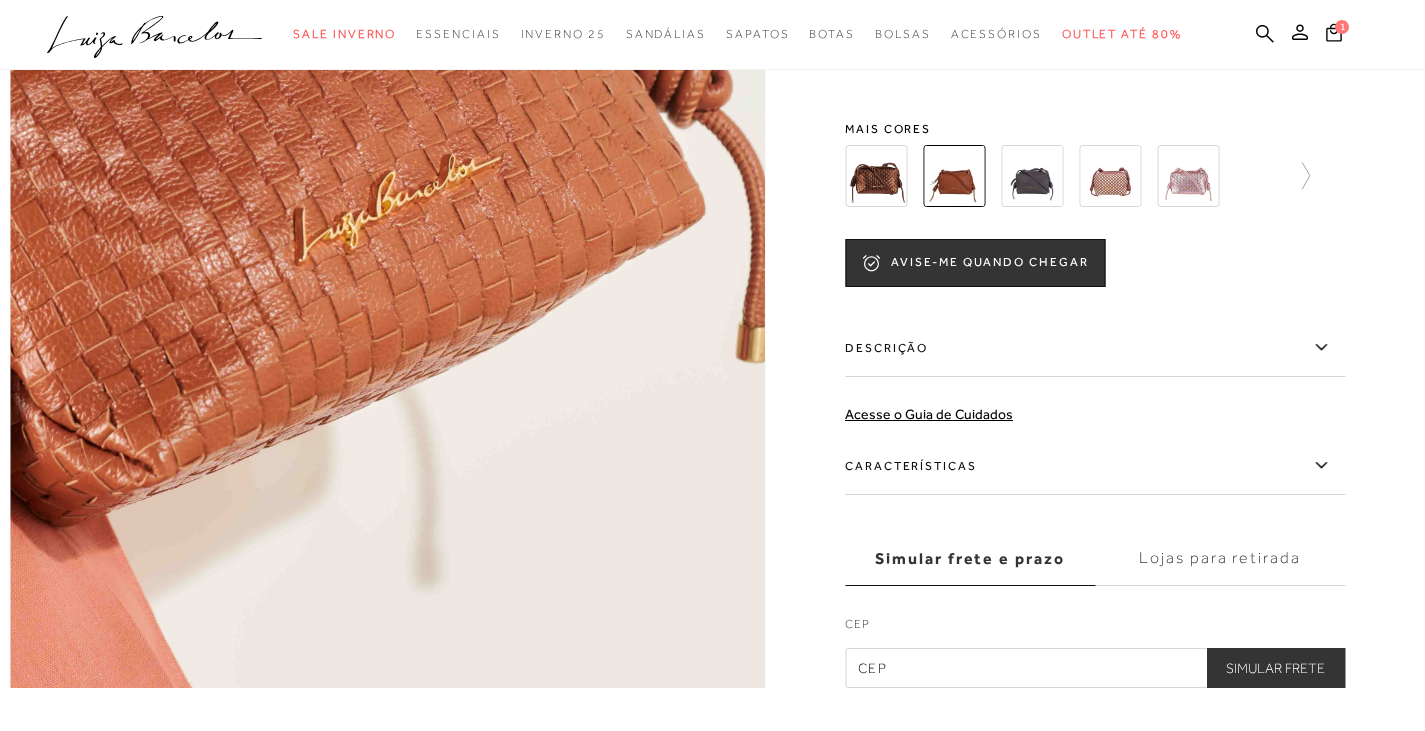 click at bounding box center [268, -73] 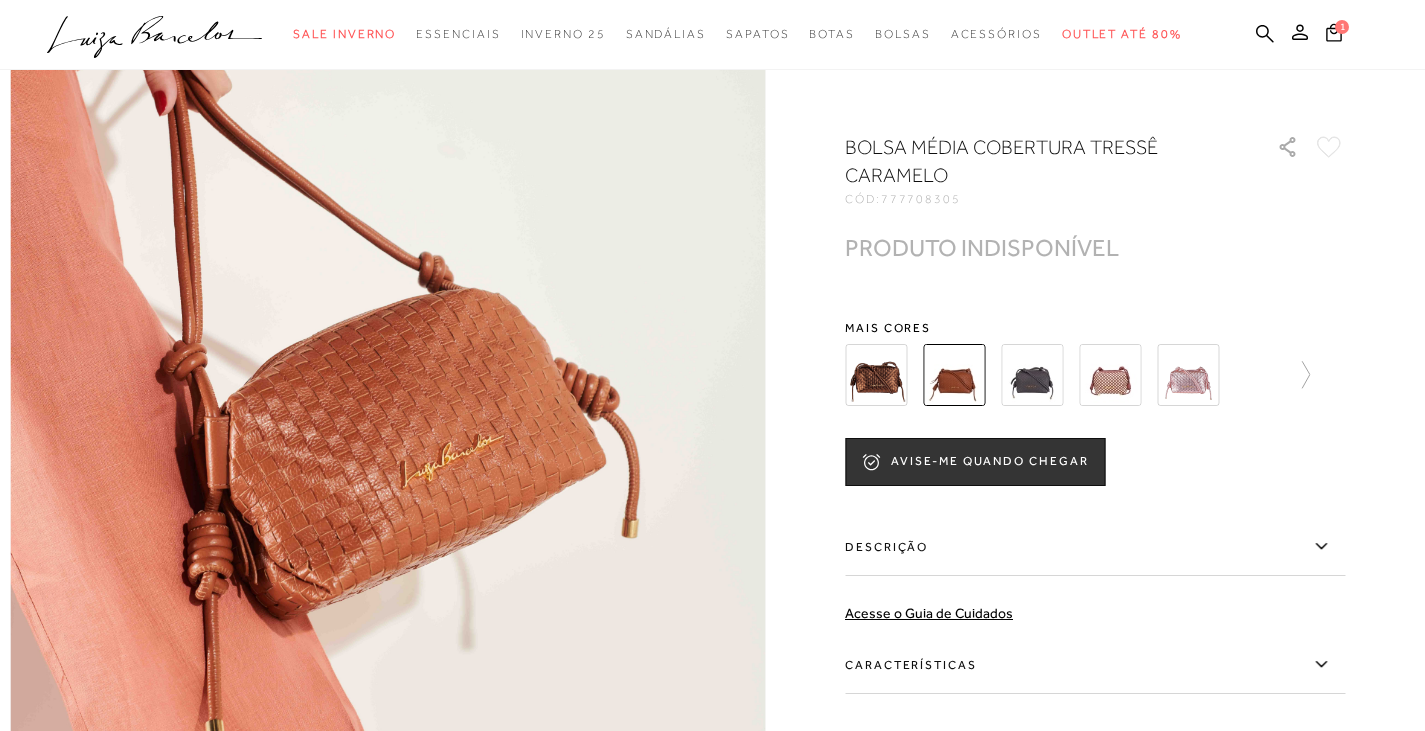 scroll, scrollTop: 1900, scrollLeft: 0, axis: vertical 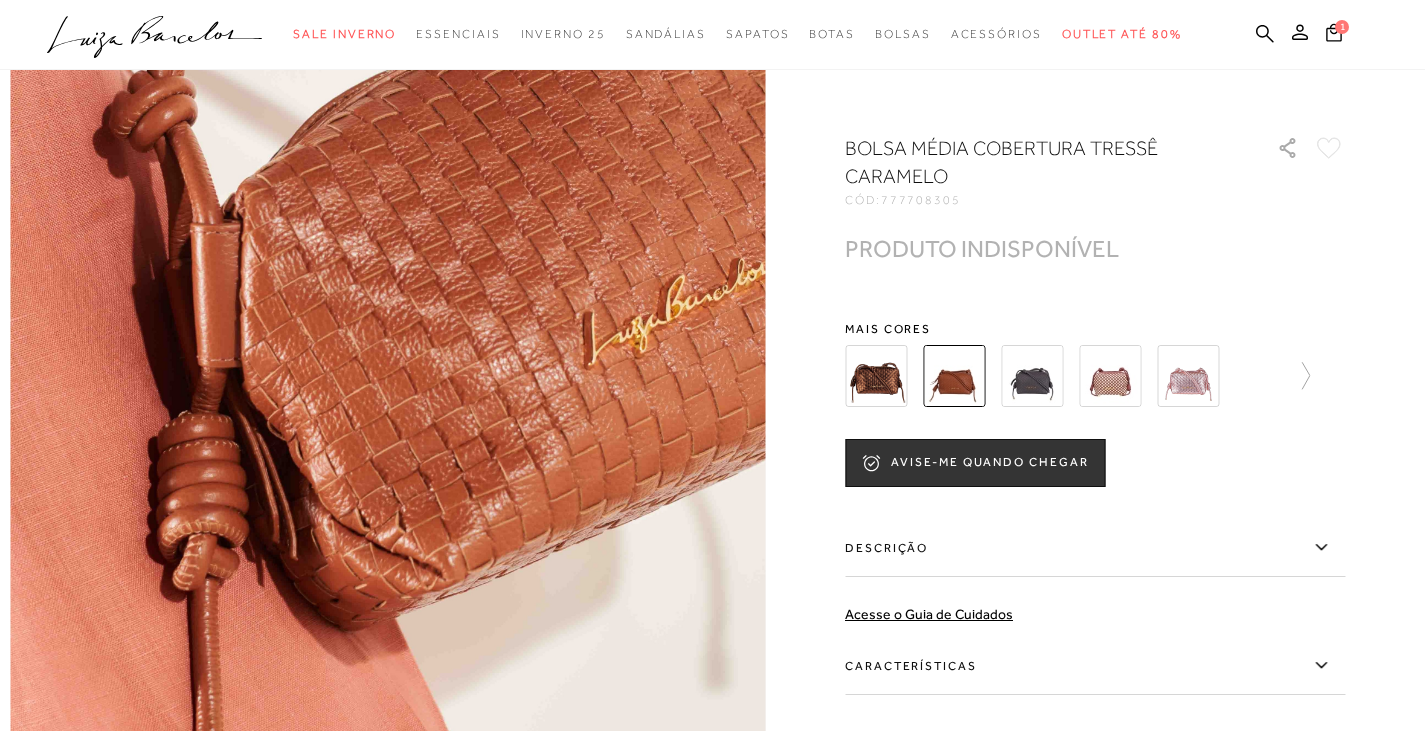 click at bounding box center (558, 31) 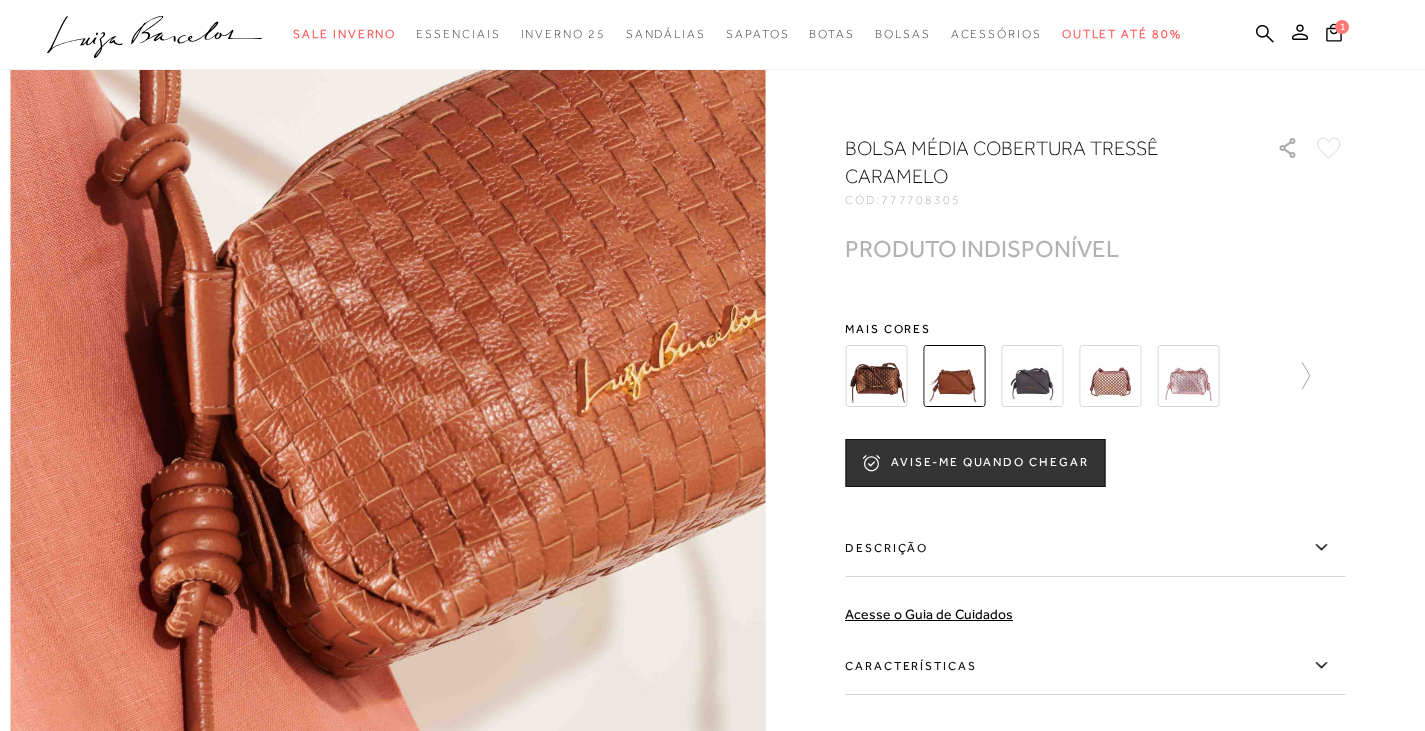 click at bounding box center (551, 78) 